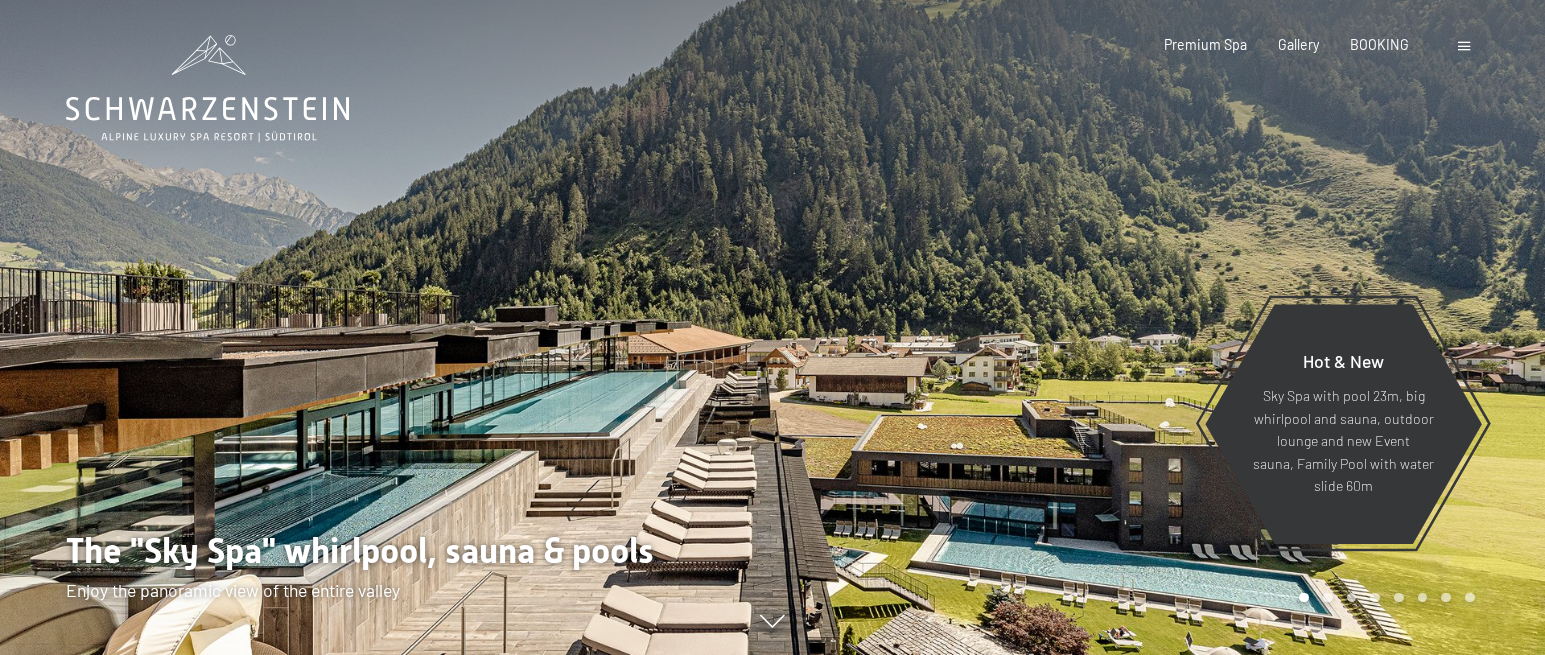 scroll, scrollTop: 0, scrollLeft: 0, axis: both 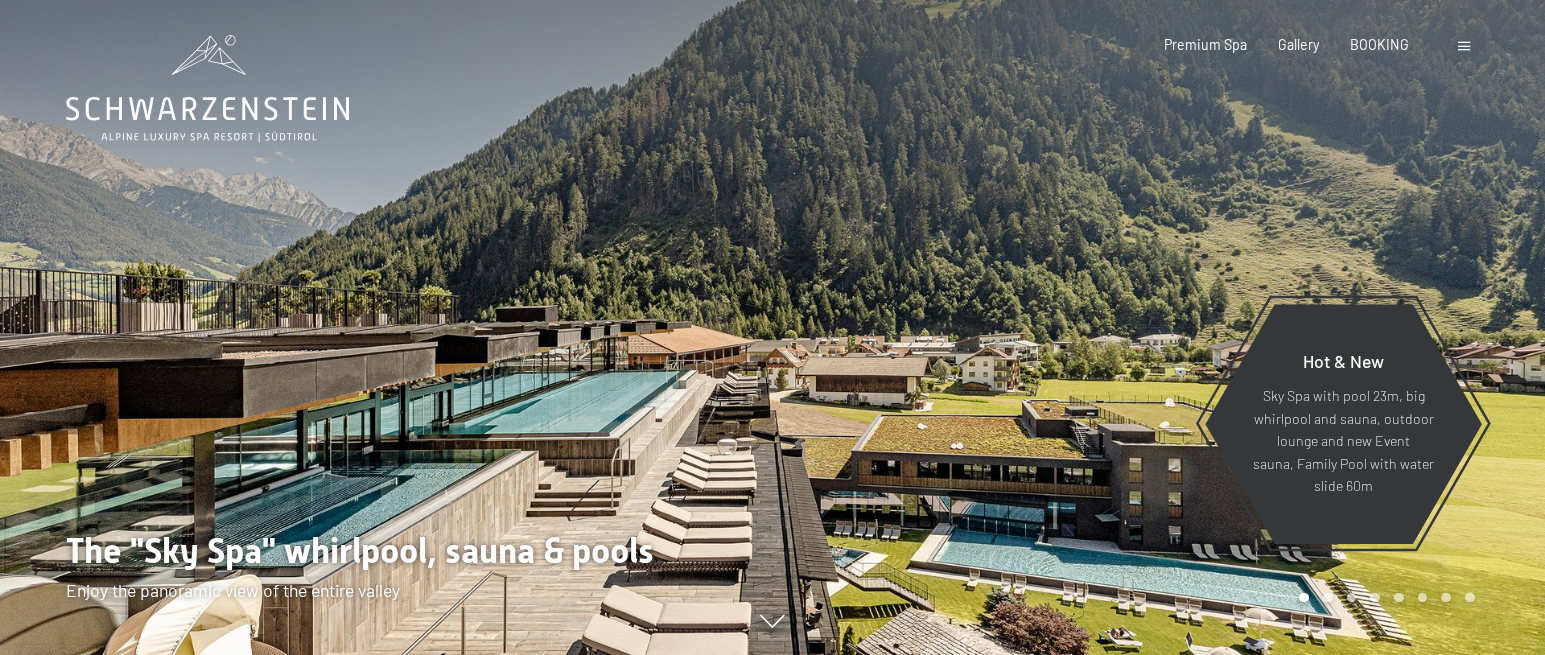 click at bounding box center [1464, 46] 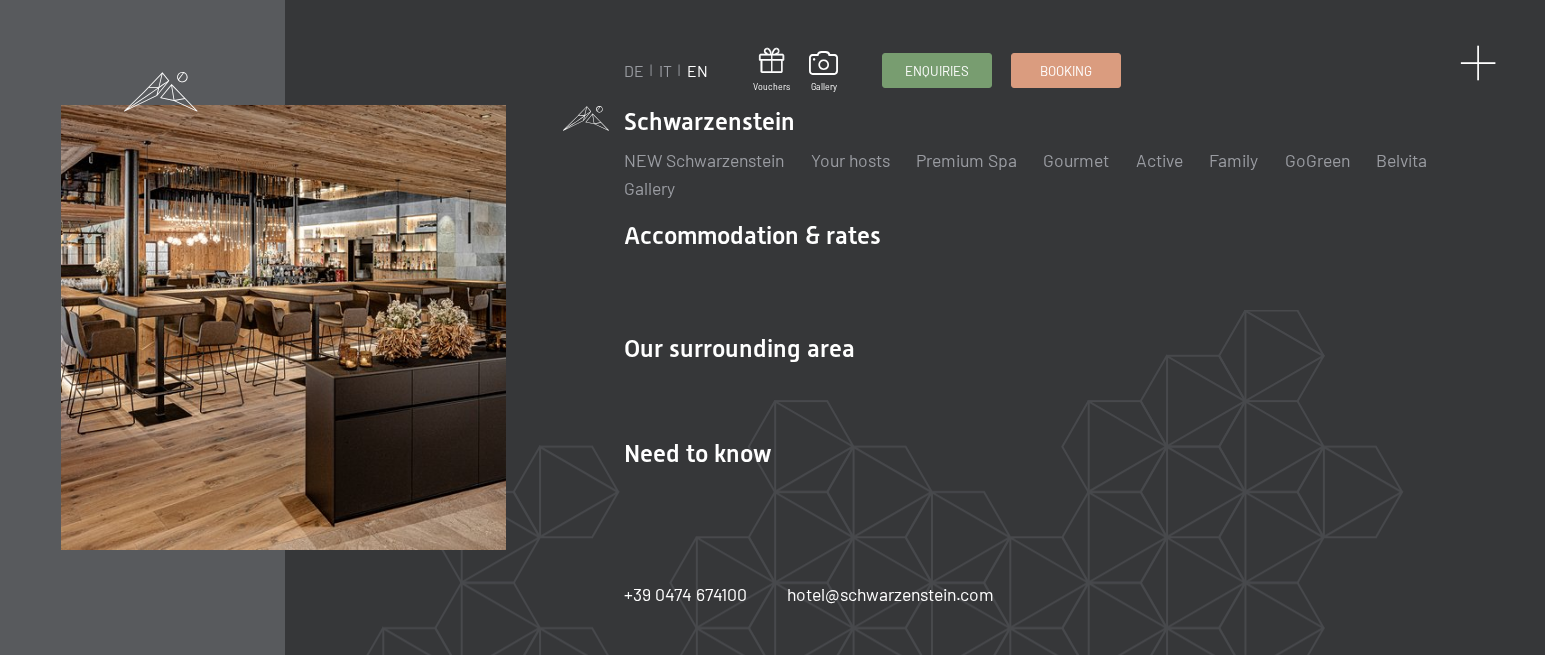 click at bounding box center [1478, 63] 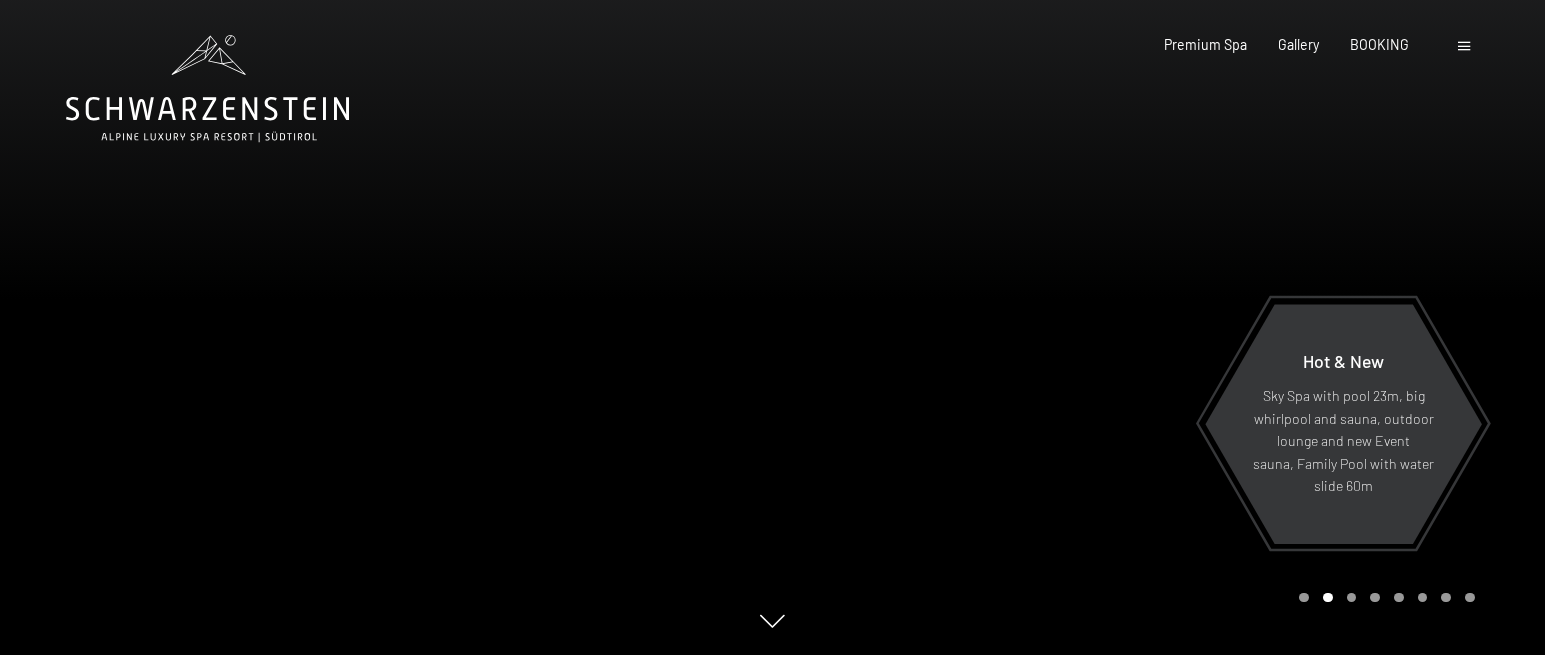 click at bounding box center [1304, 598] 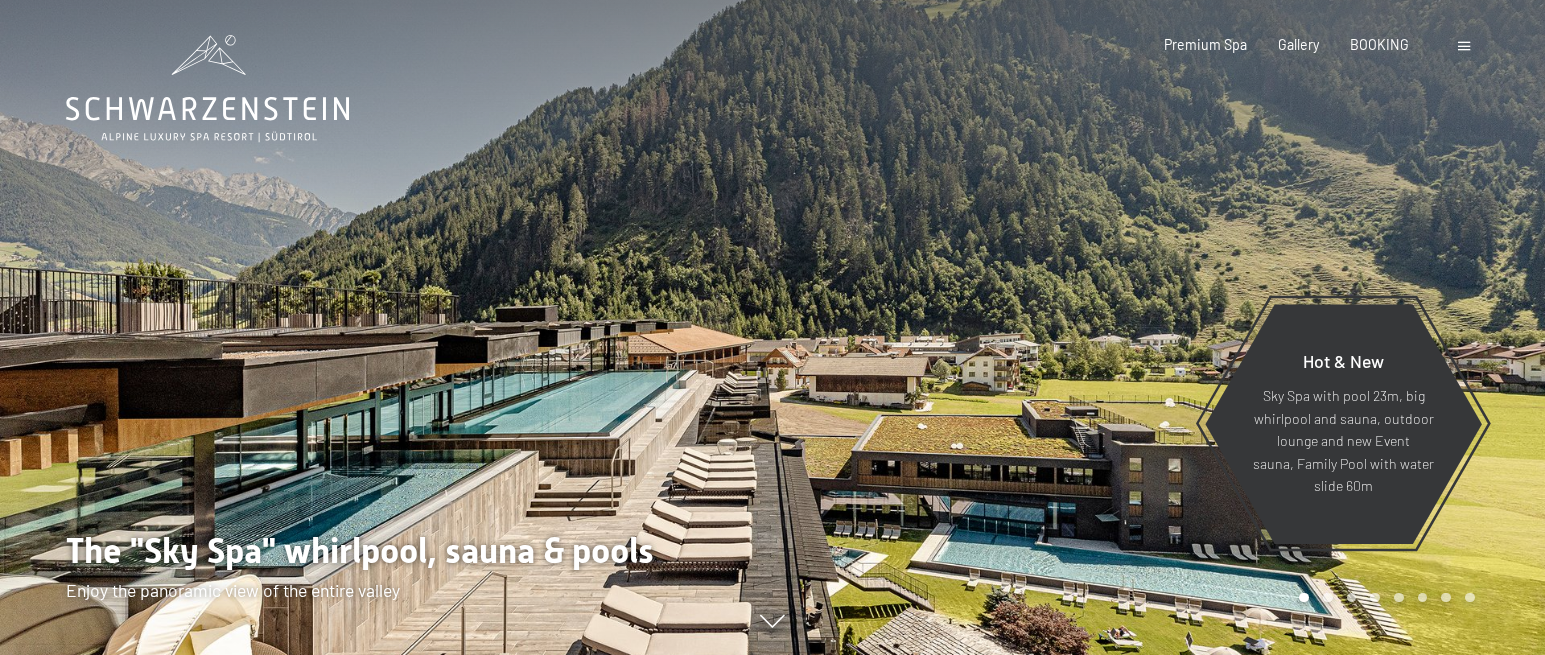 click at bounding box center [1328, 598] 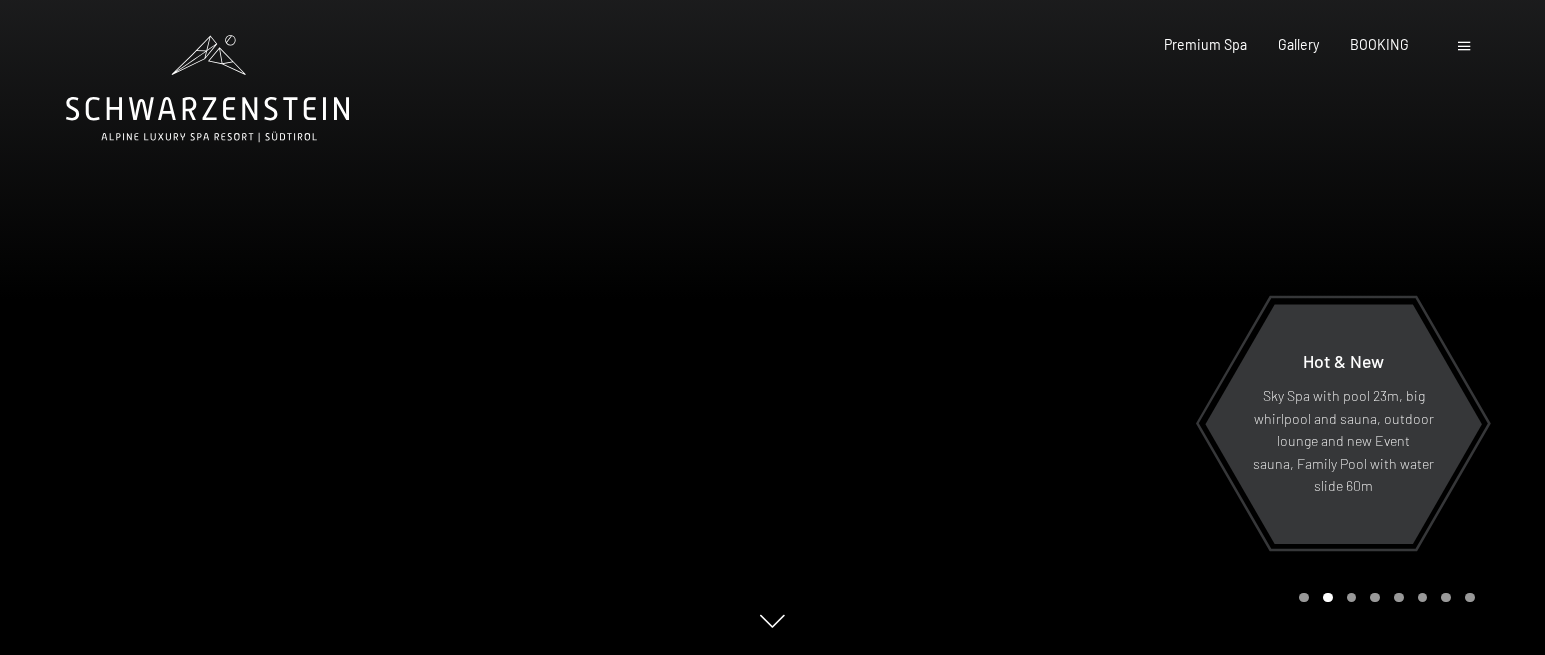 click at bounding box center (1383, 598) 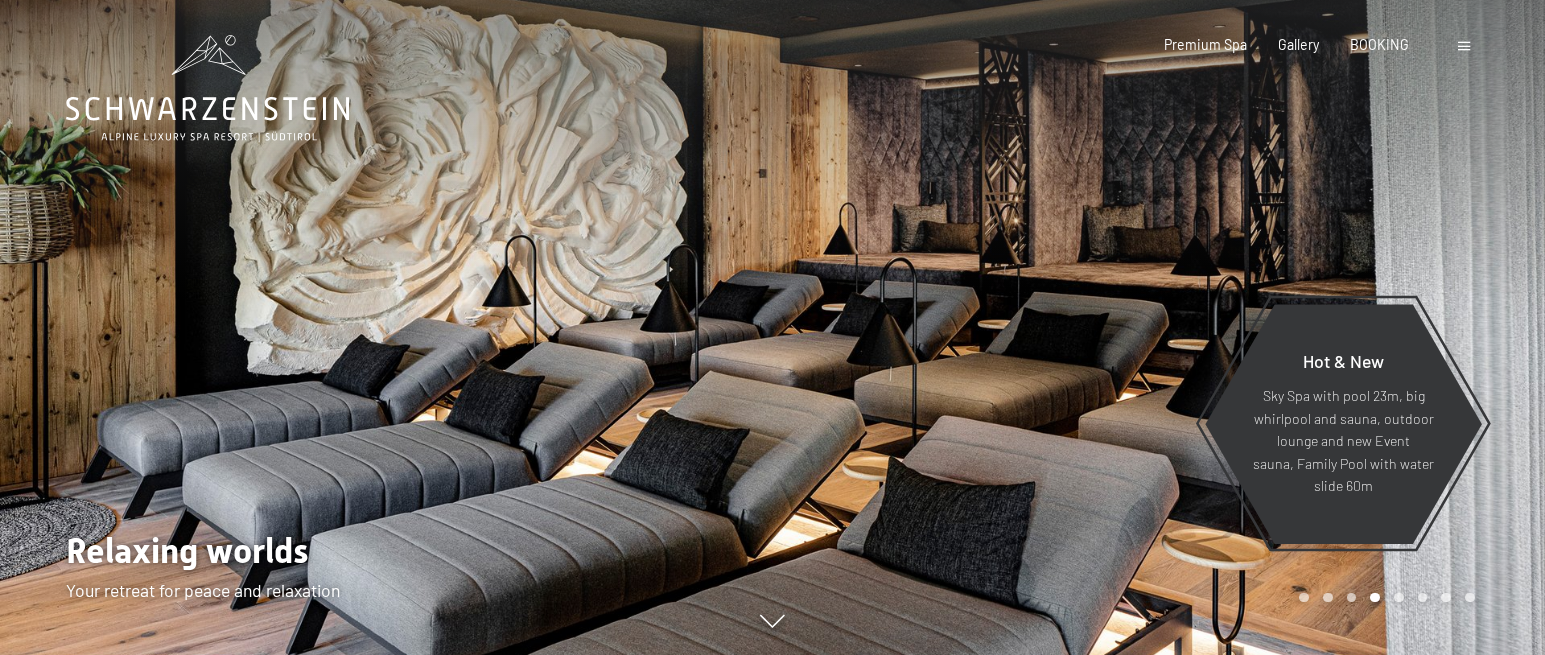 click at bounding box center (1383, 598) 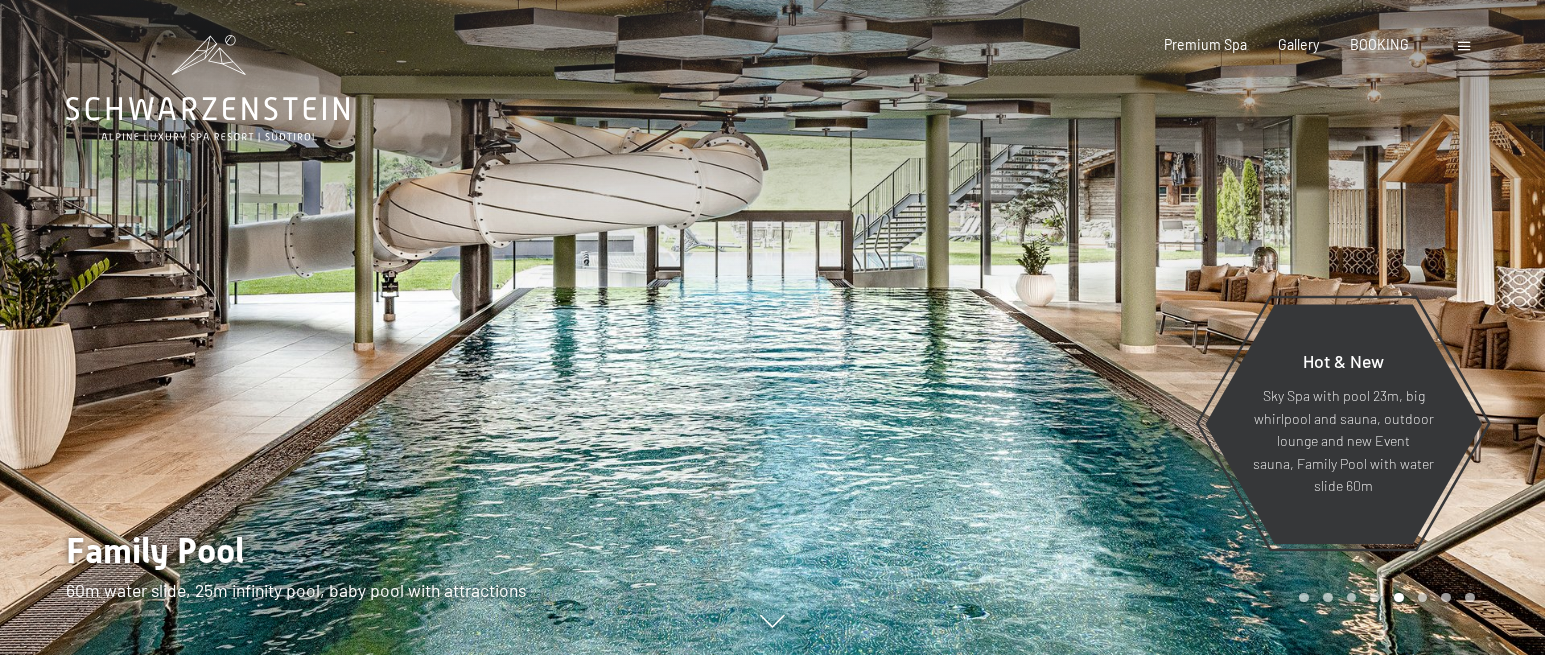 click at bounding box center [1159, 327] 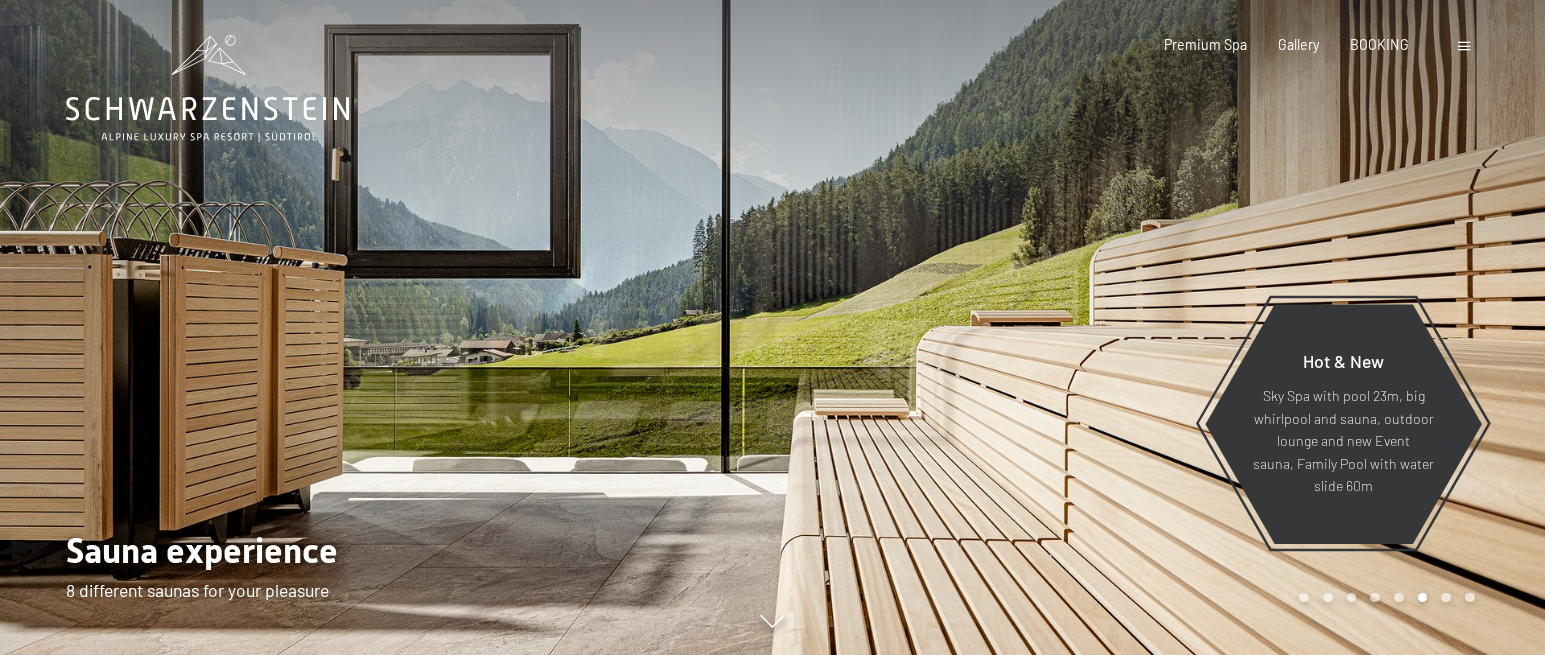 click at bounding box center (1159, 327) 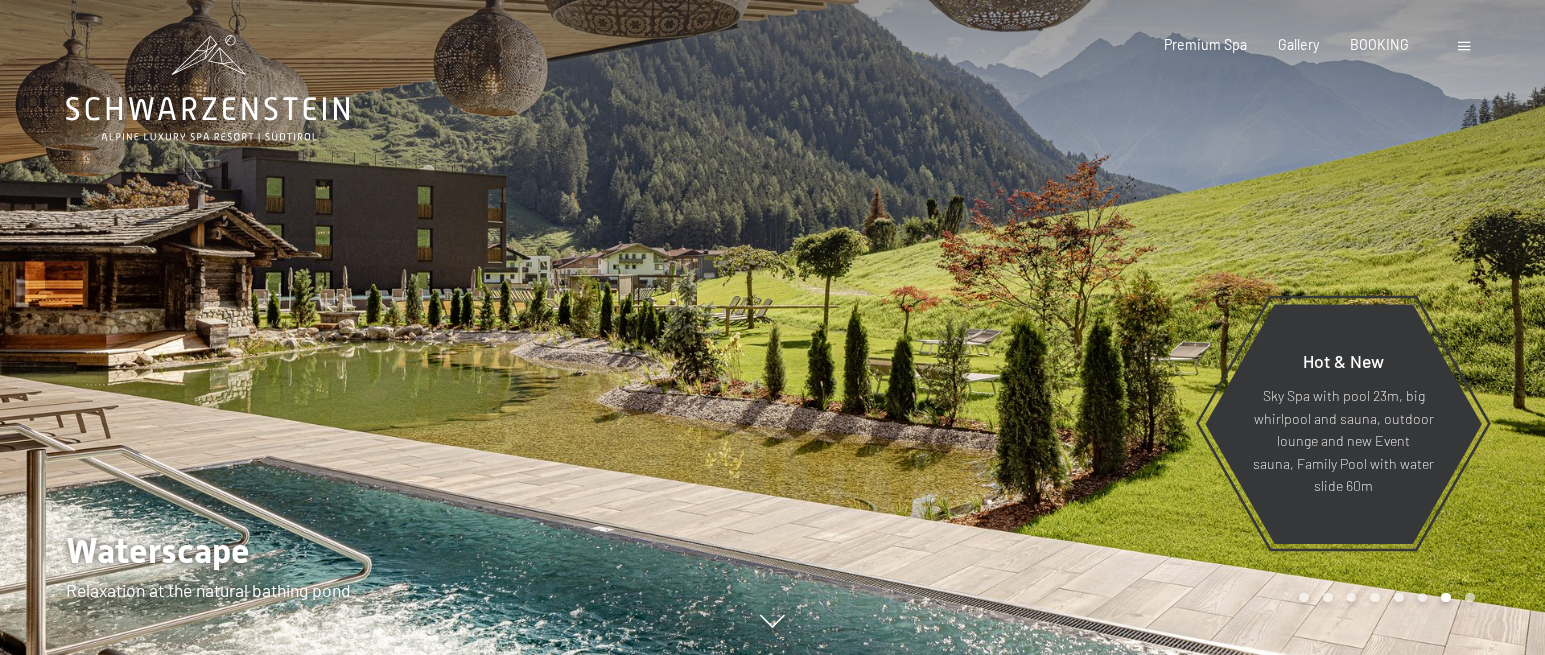 click at bounding box center [1159, 327] 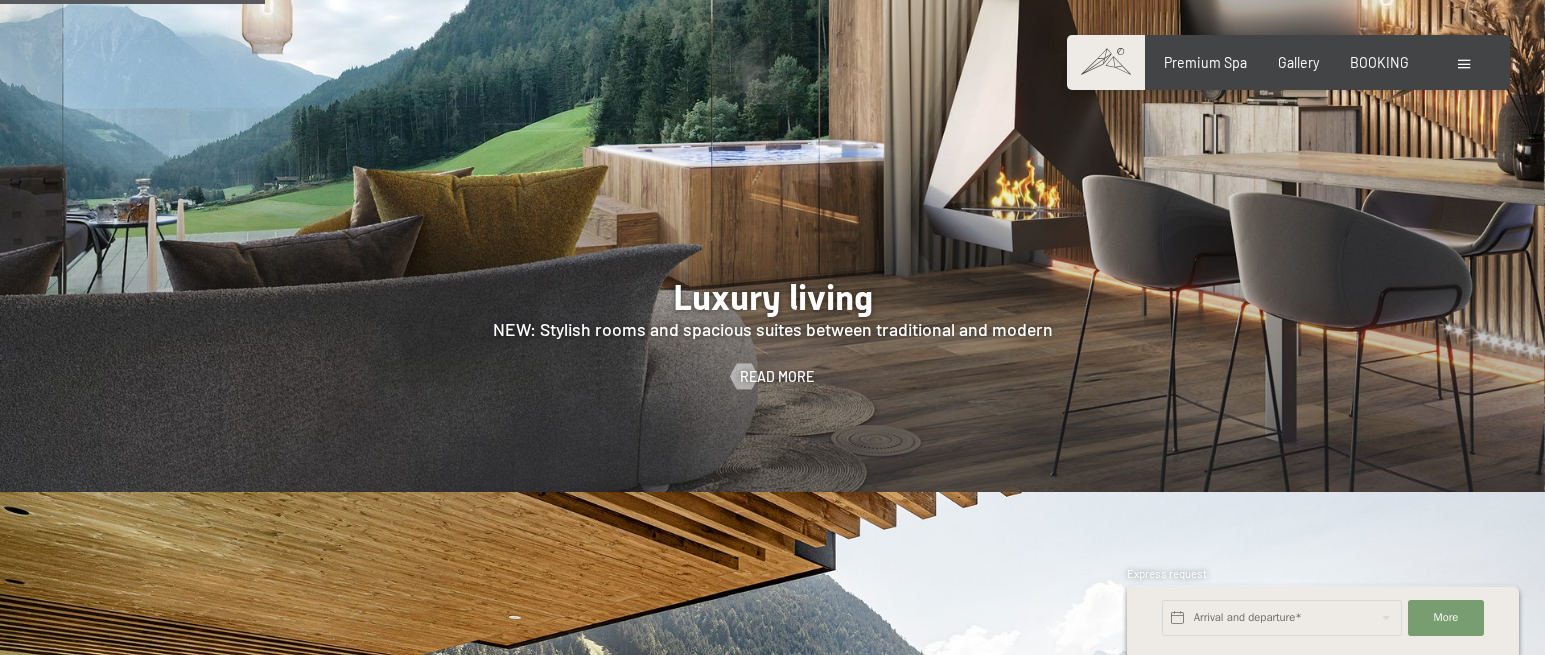 scroll, scrollTop: 1722, scrollLeft: 0, axis: vertical 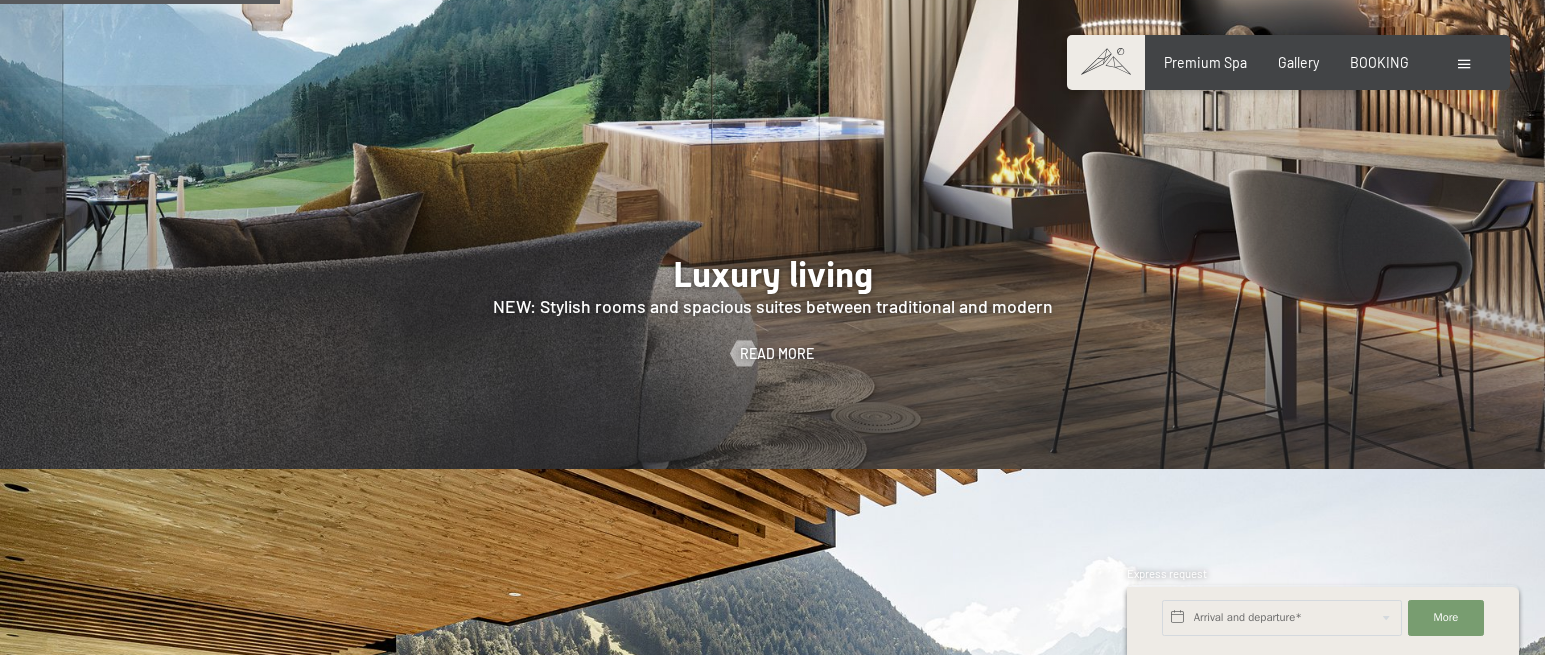 click on "Premium Spa           Gallery           BOOKING" at bounding box center [1271, 63] 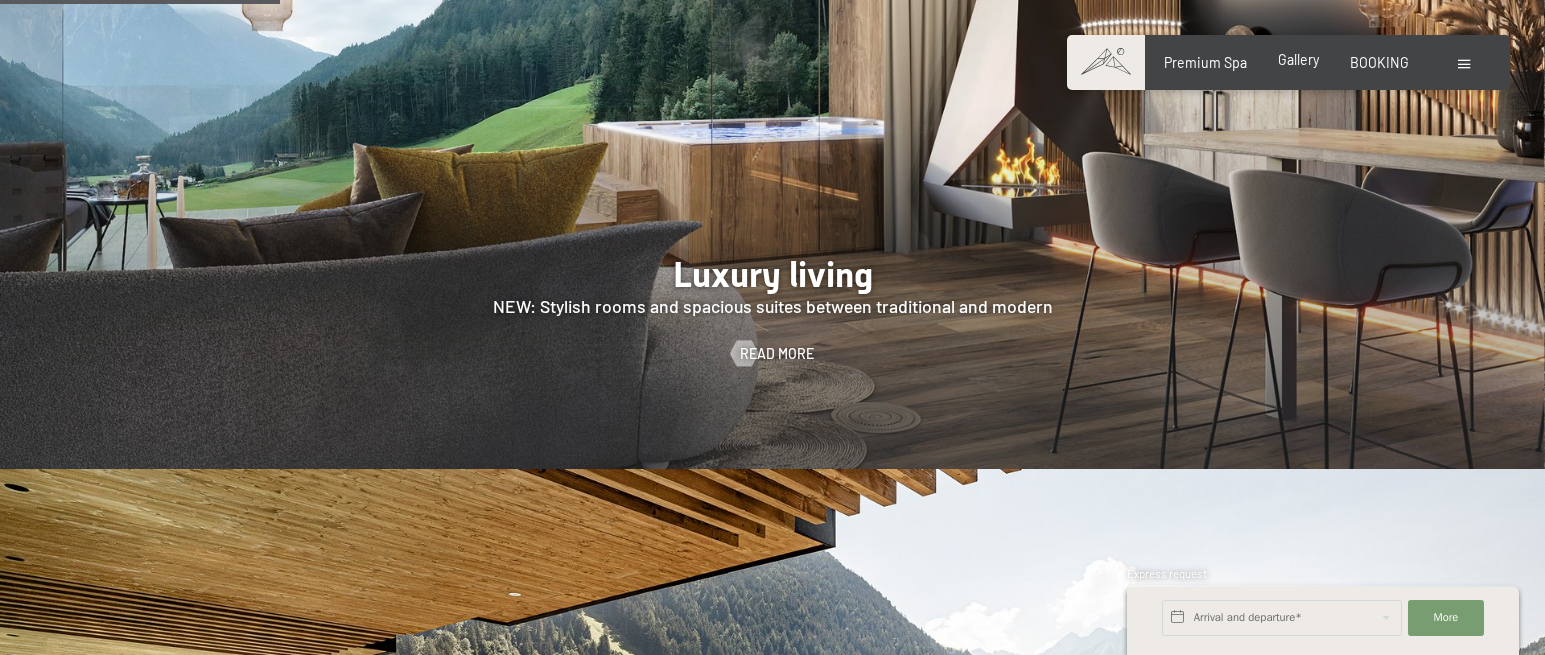 click on "Gallery" at bounding box center [1298, 59] 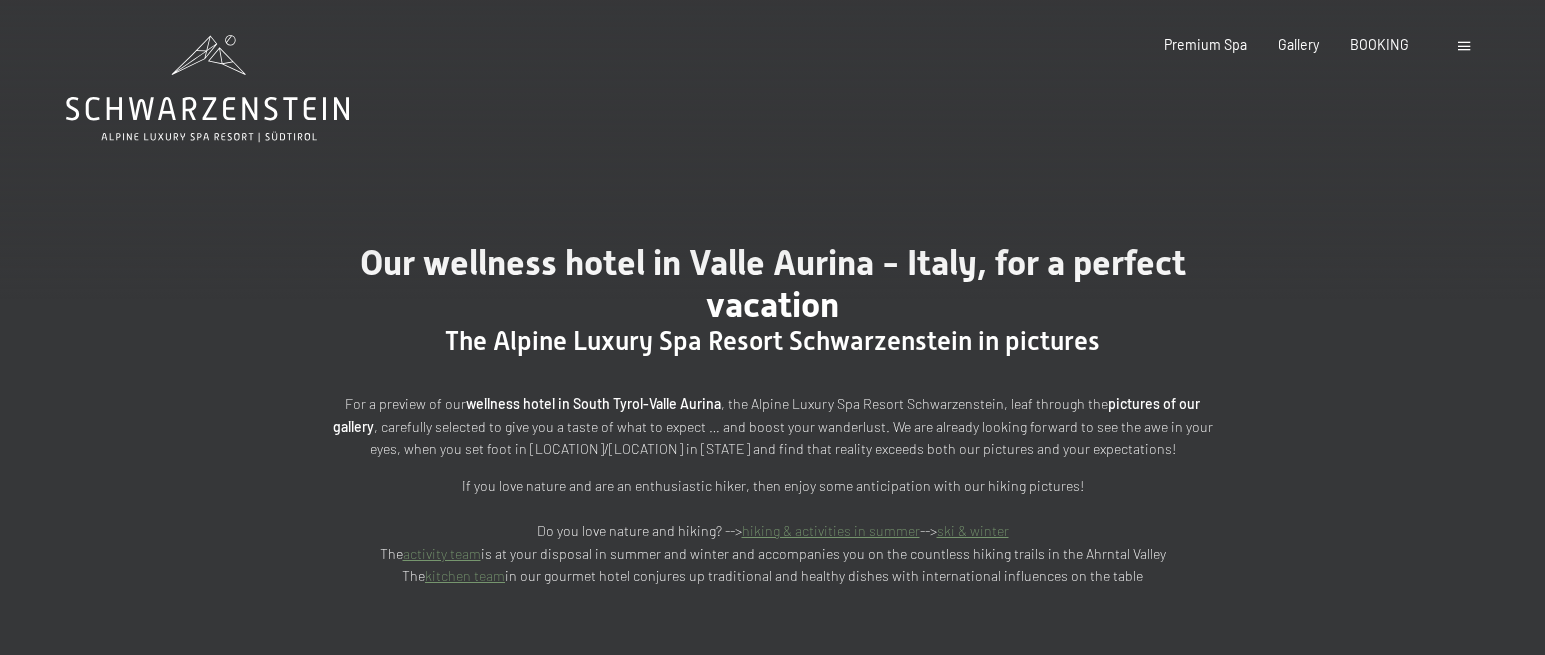 scroll, scrollTop: 0, scrollLeft: 0, axis: both 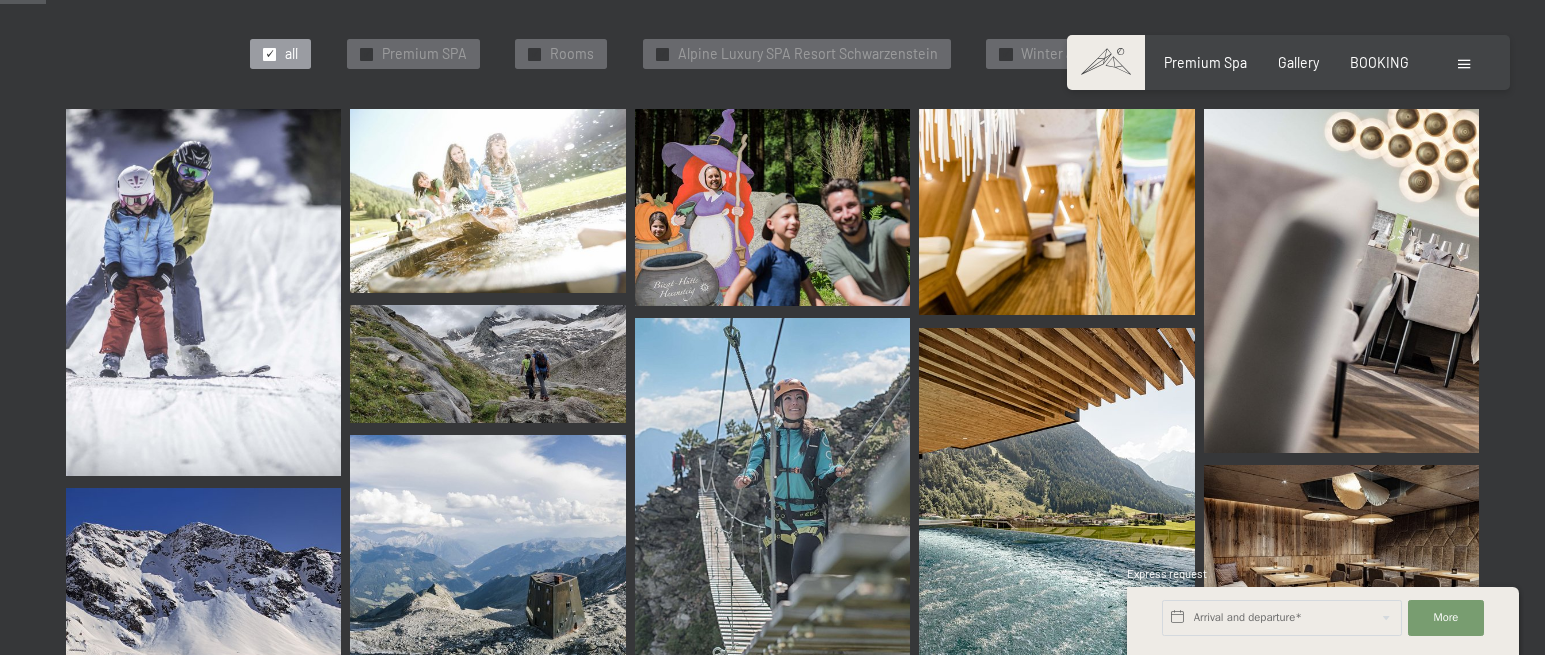 click at bounding box center [487, 201] 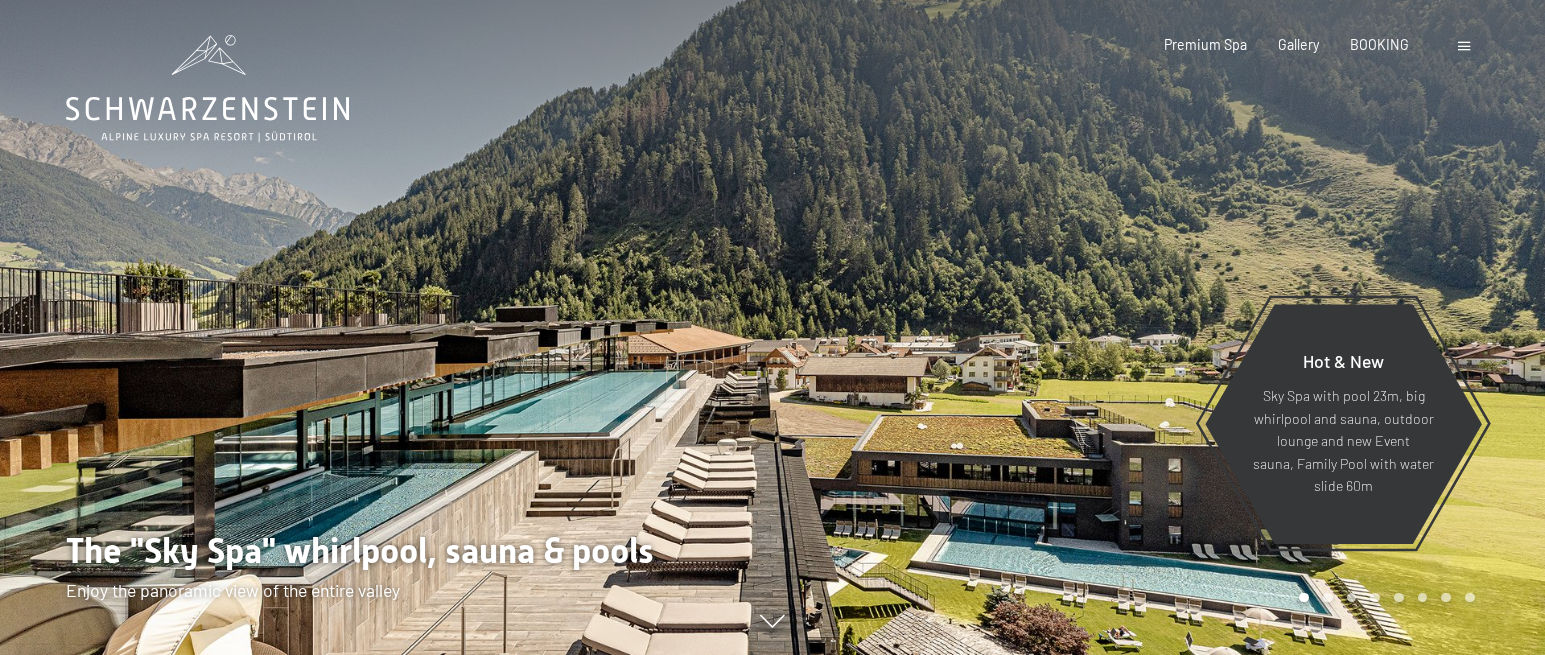 scroll, scrollTop: 0, scrollLeft: 0, axis: both 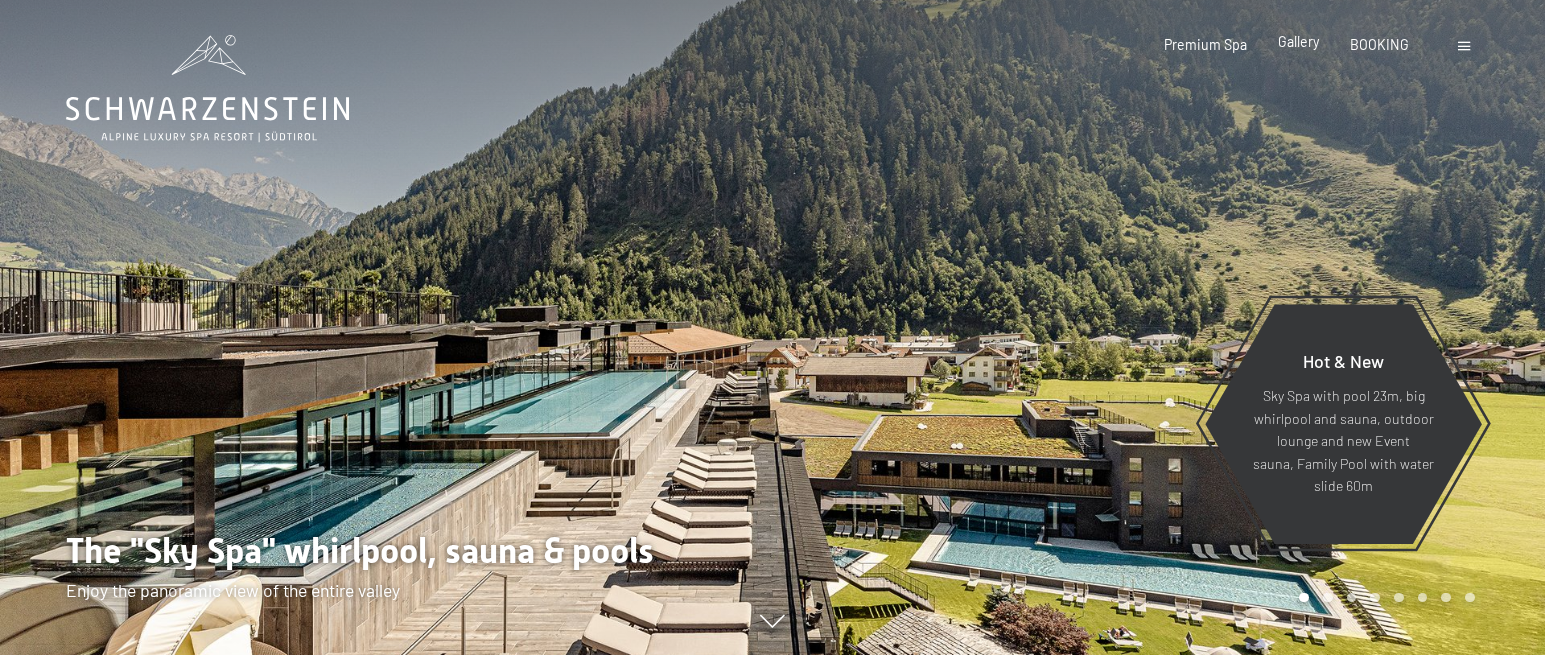 click on "Gallery" at bounding box center [1298, 41] 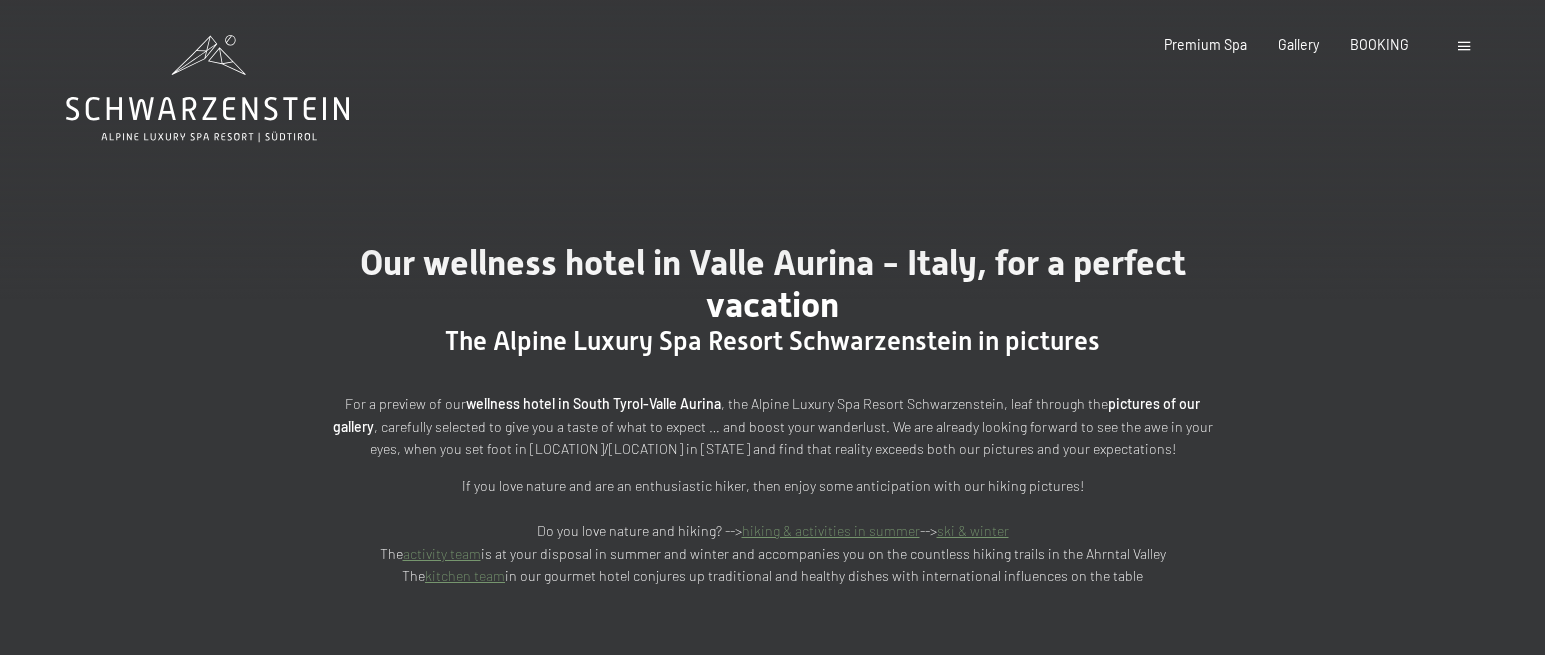 scroll, scrollTop: 0, scrollLeft: 0, axis: both 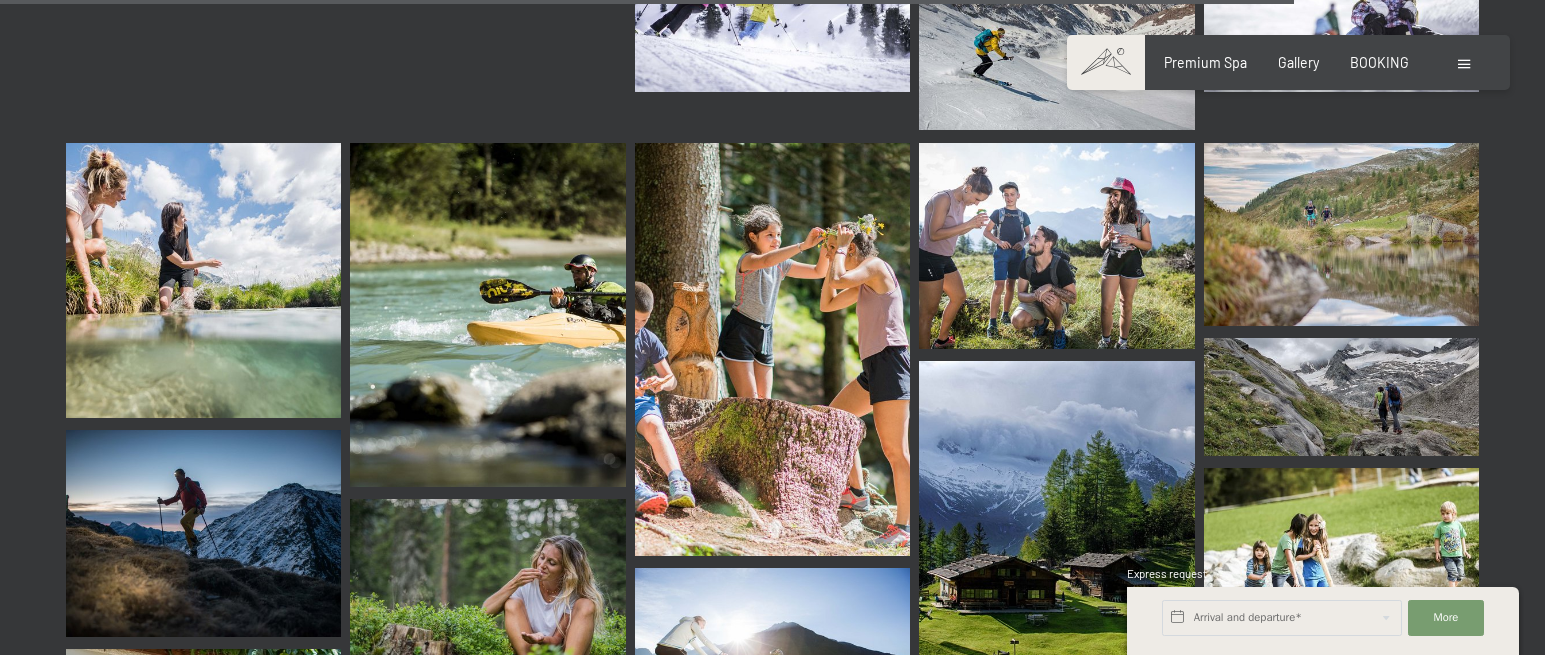 click at bounding box center [1464, 64] 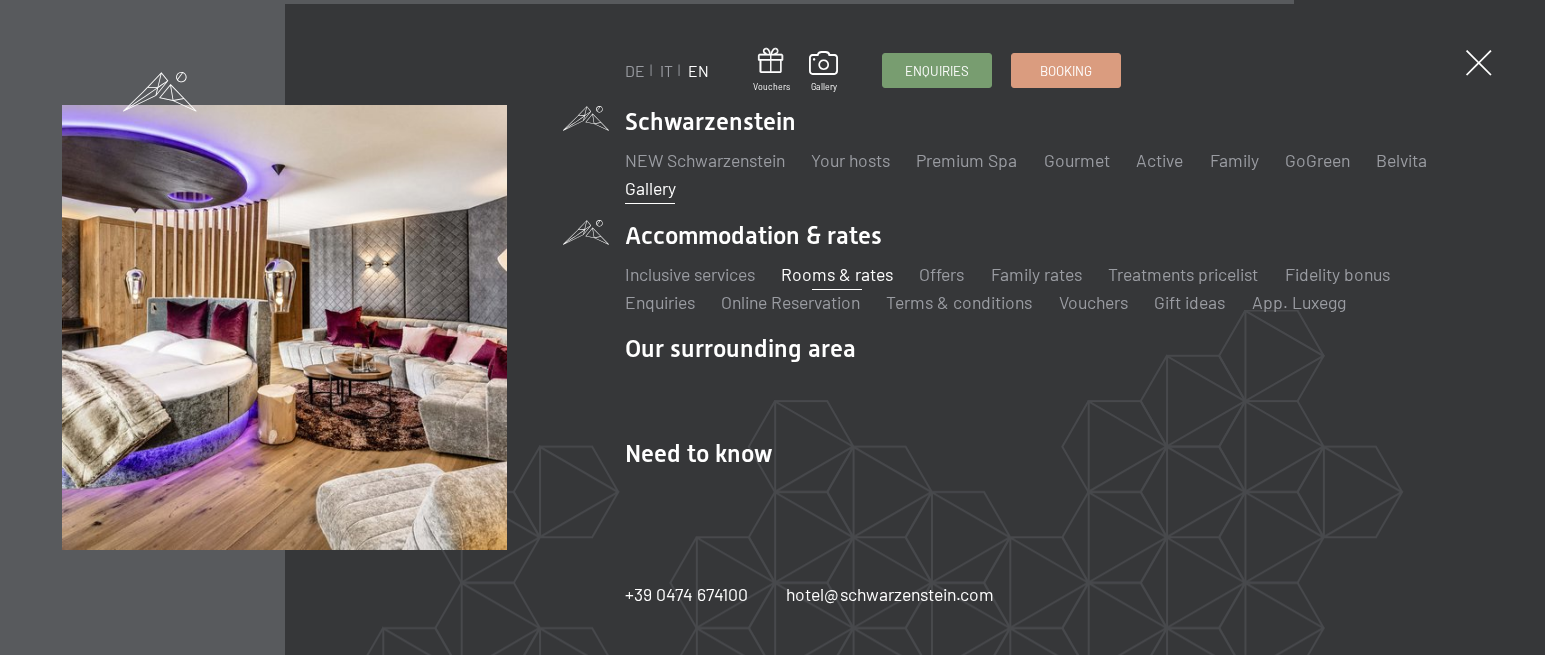 click on "Rooms & rates" at bounding box center (837, 274) 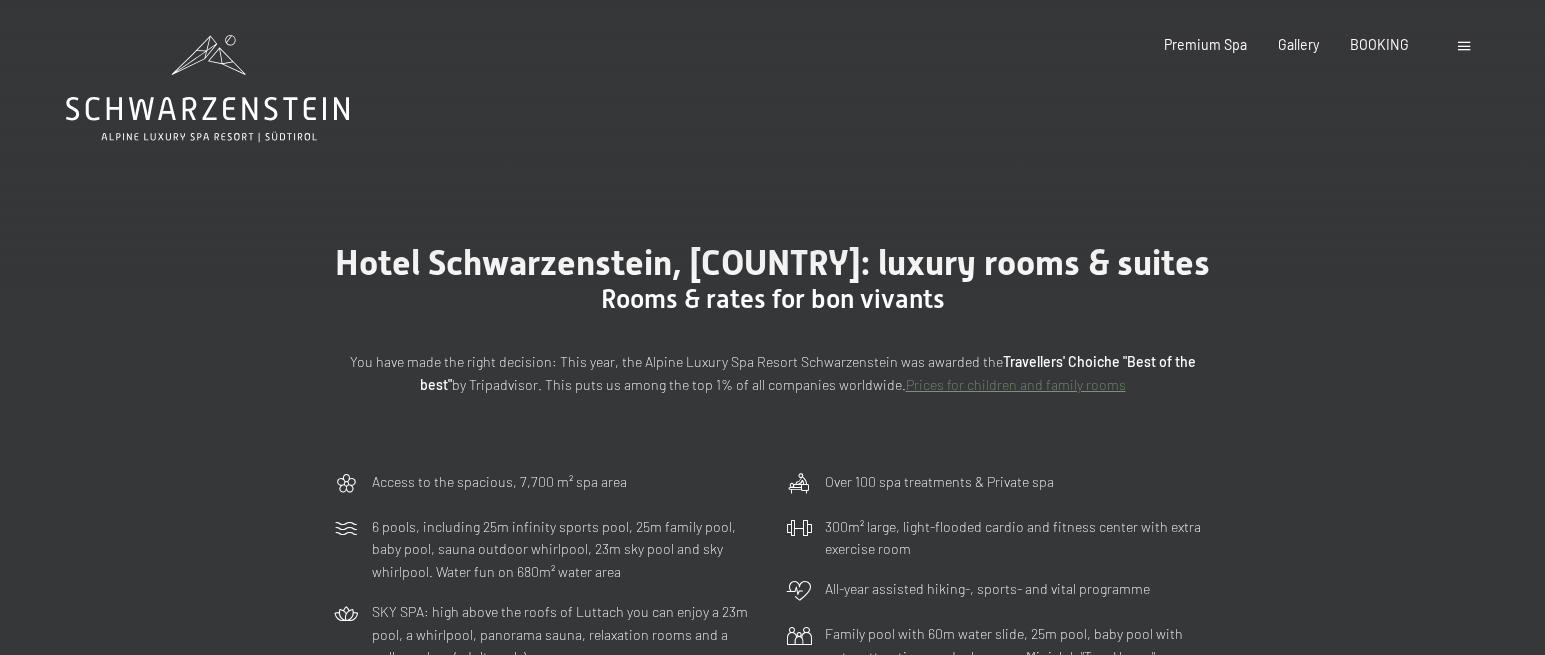 scroll, scrollTop: 0, scrollLeft: 0, axis: both 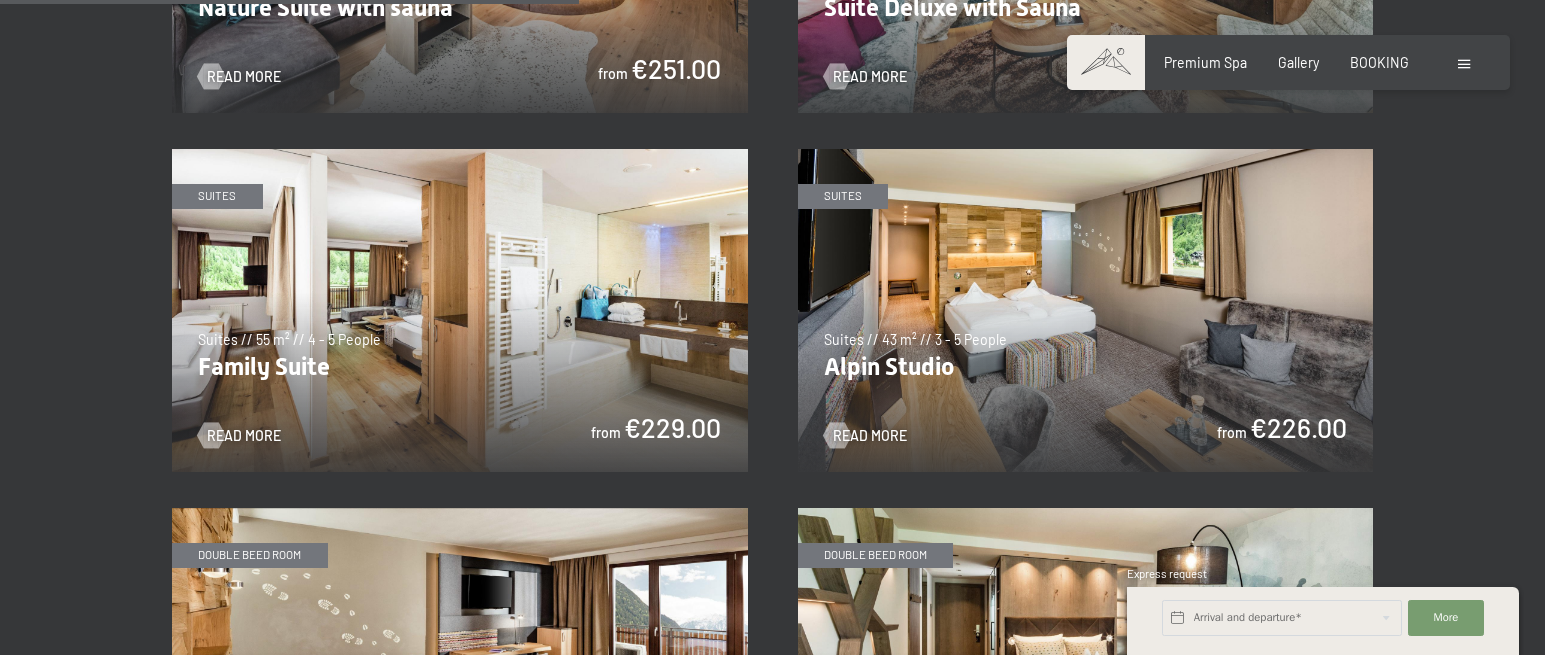 click at bounding box center (460, 311) 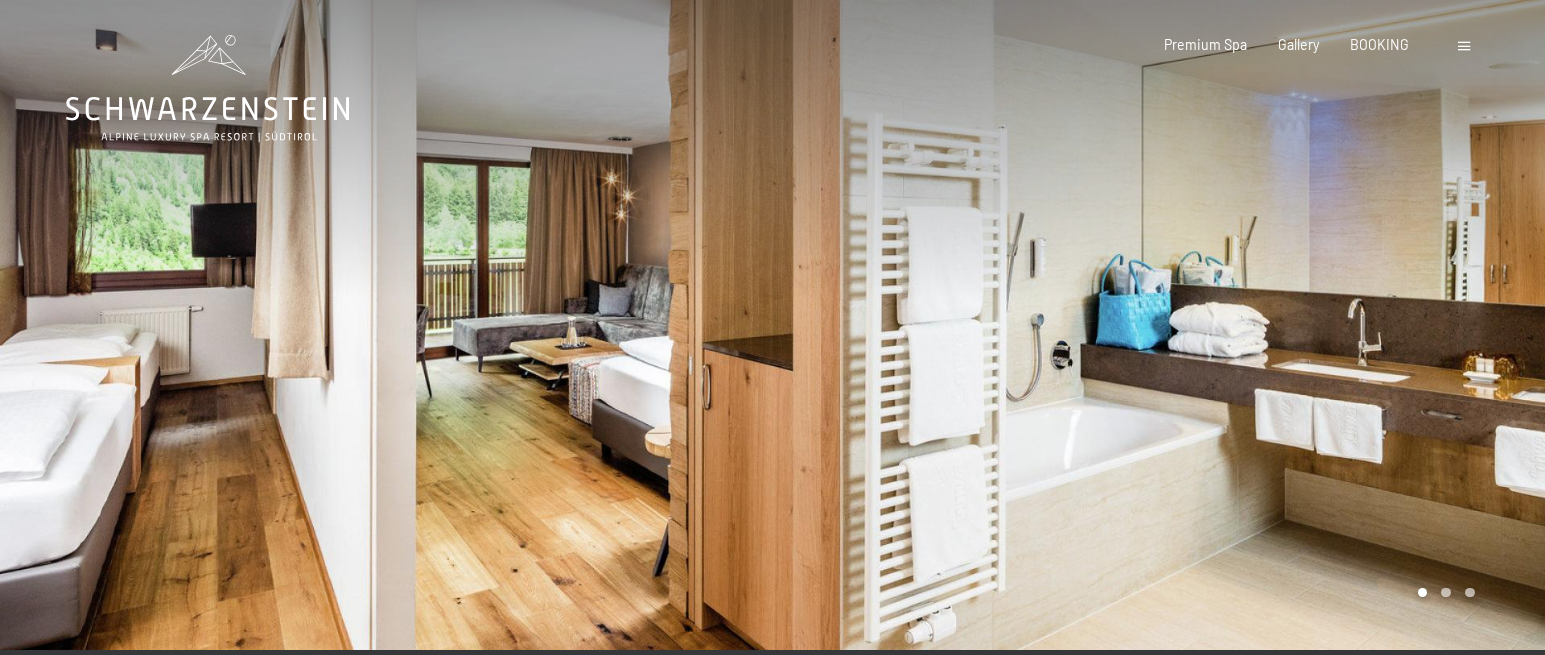 scroll, scrollTop: 0, scrollLeft: 0, axis: both 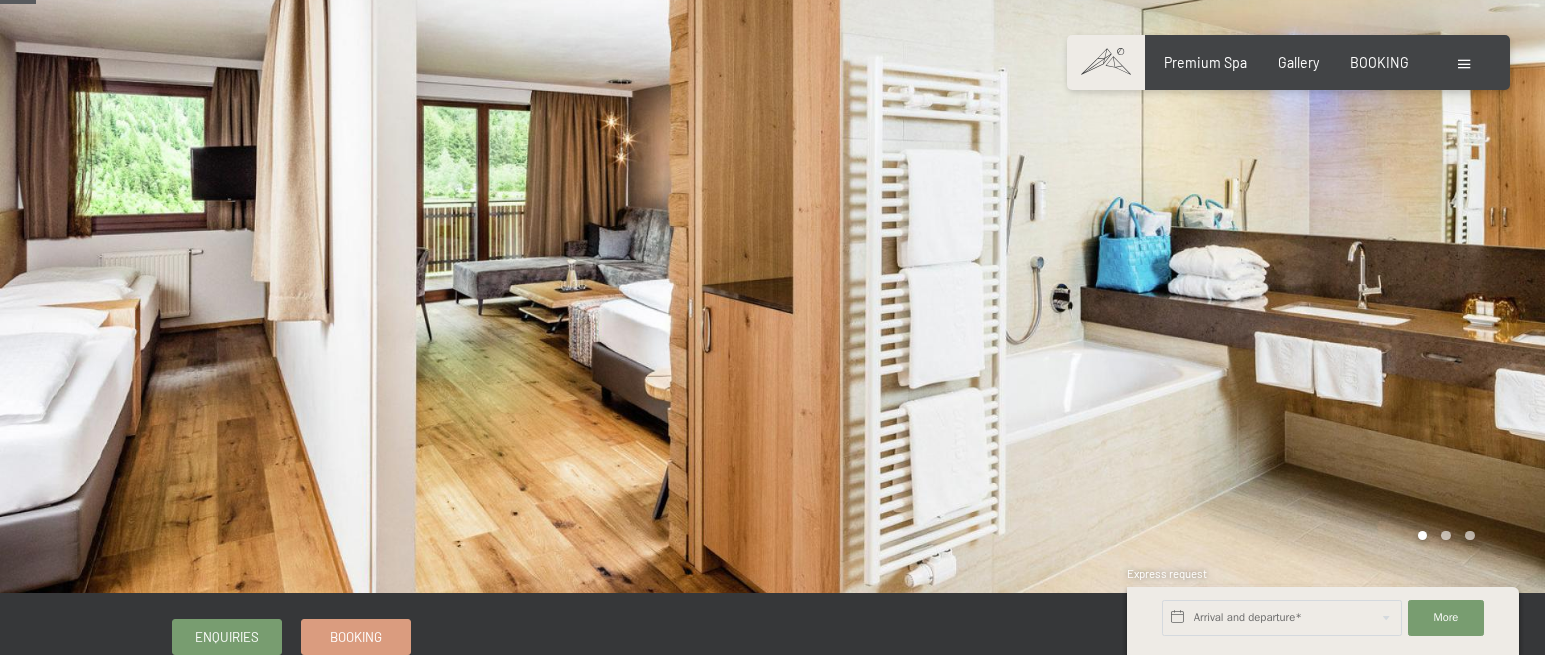 click at bounding box center (1159, 268) 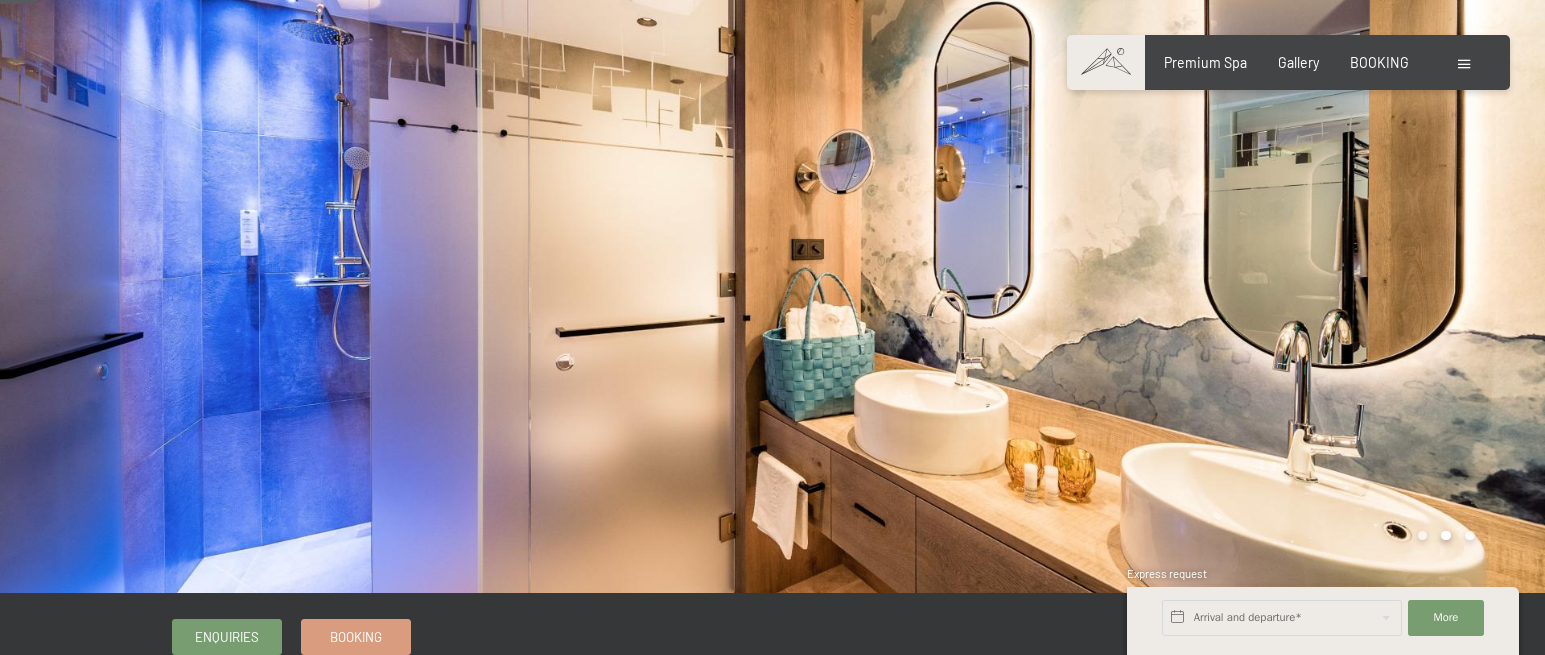 click at bounding box center (1159, 268) 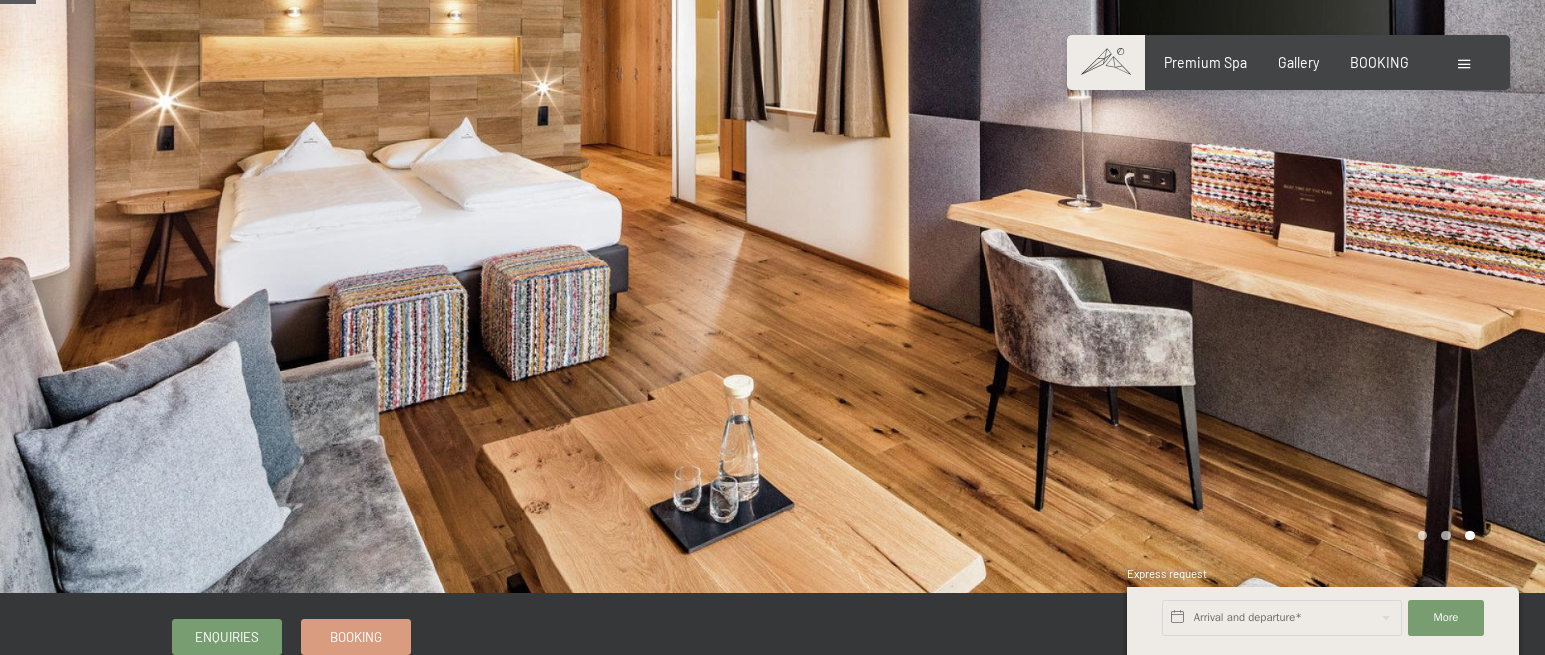 click at bounding box center [1159, 268] 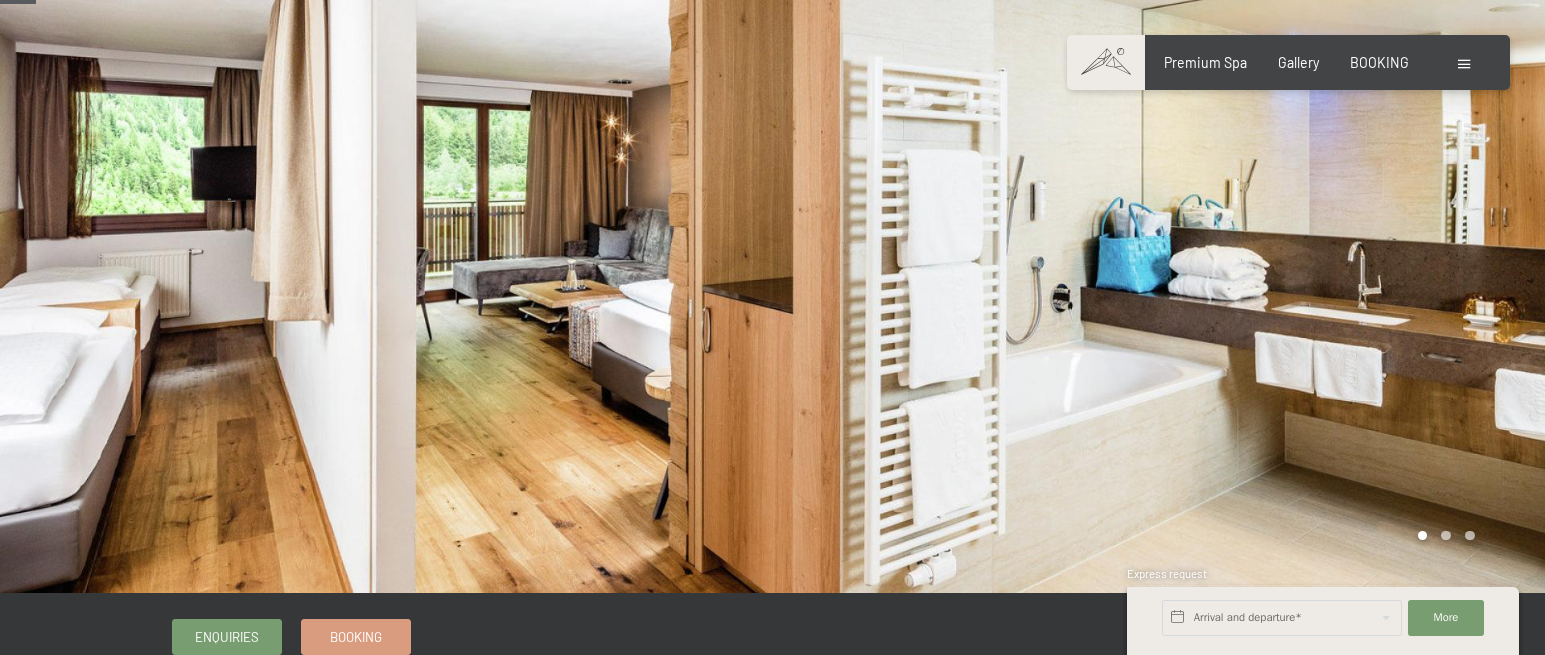 click at bounding box center [1159, 268] 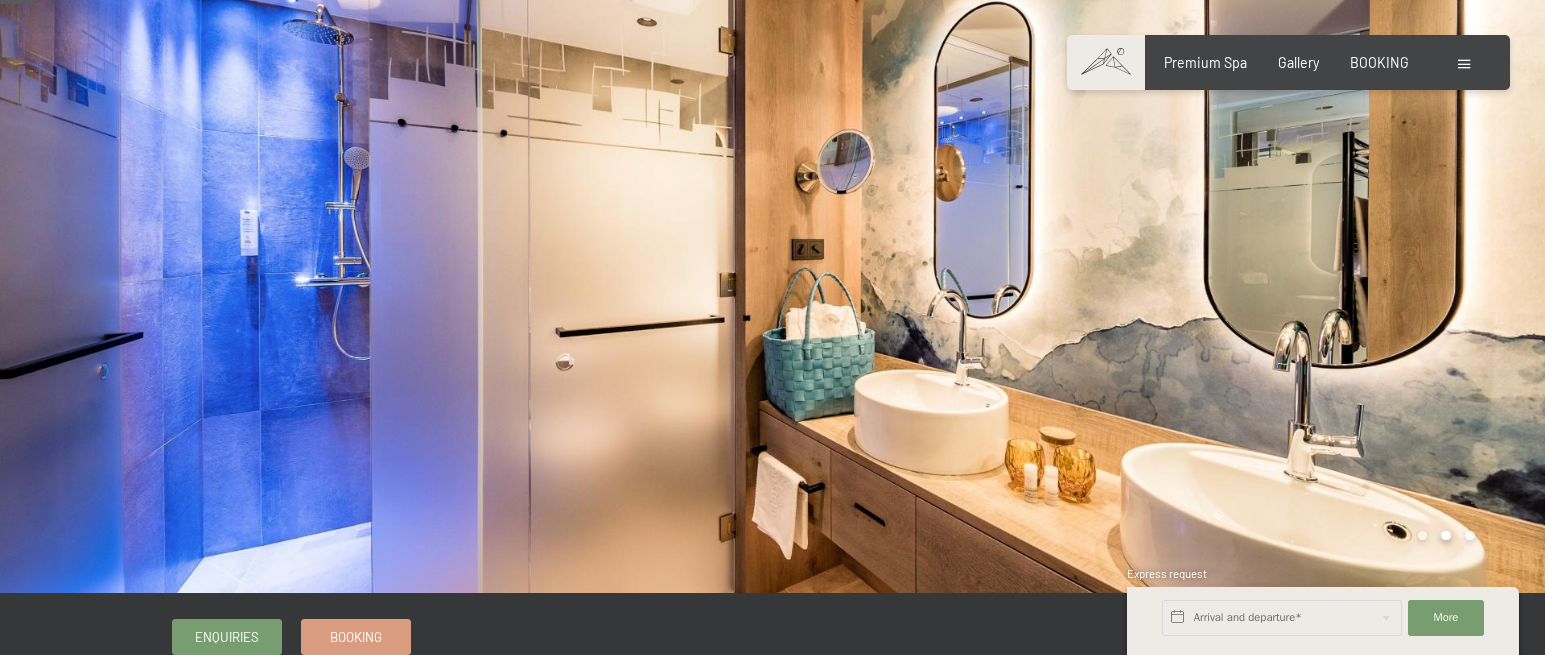 click at bounding box center [1159, 268] 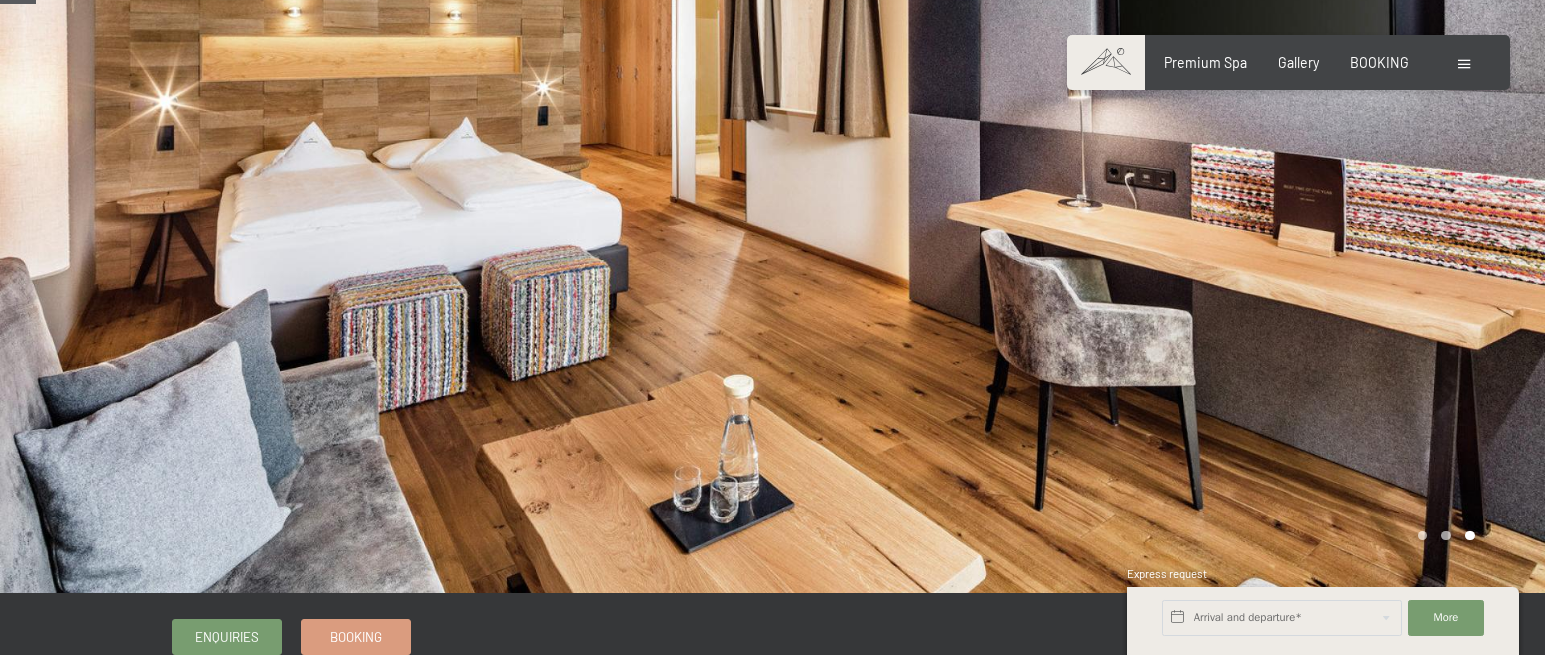 click at bounding box center (1159, 268) 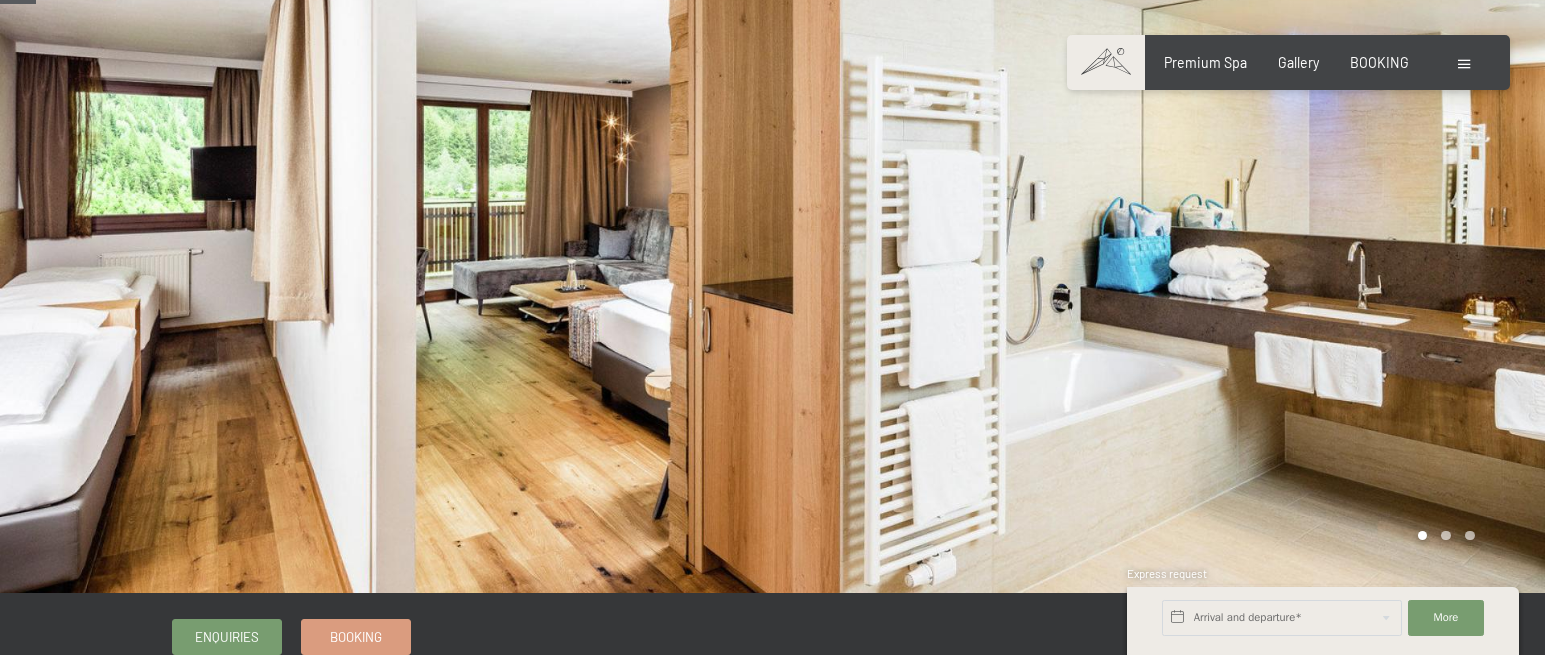 click at bounding box center (1159, 268) 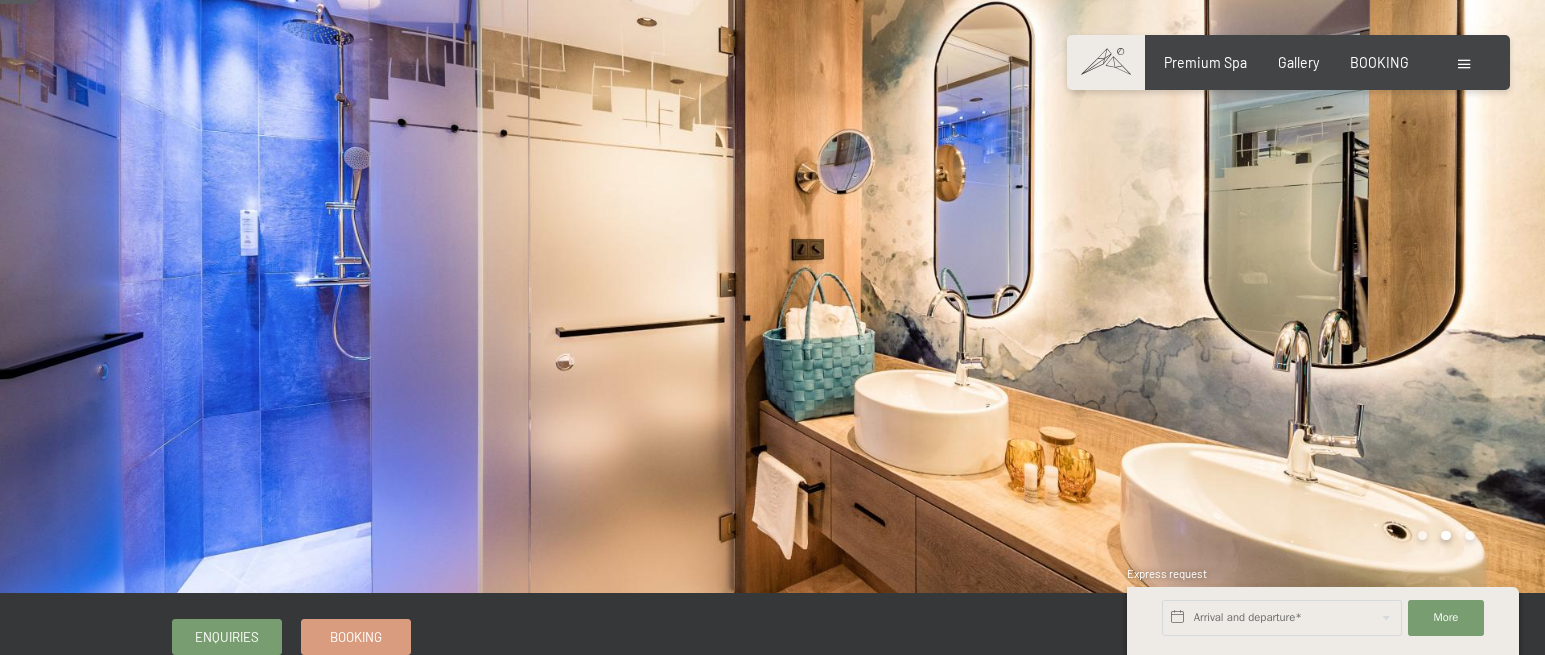click at bounding box center [1159, 268] 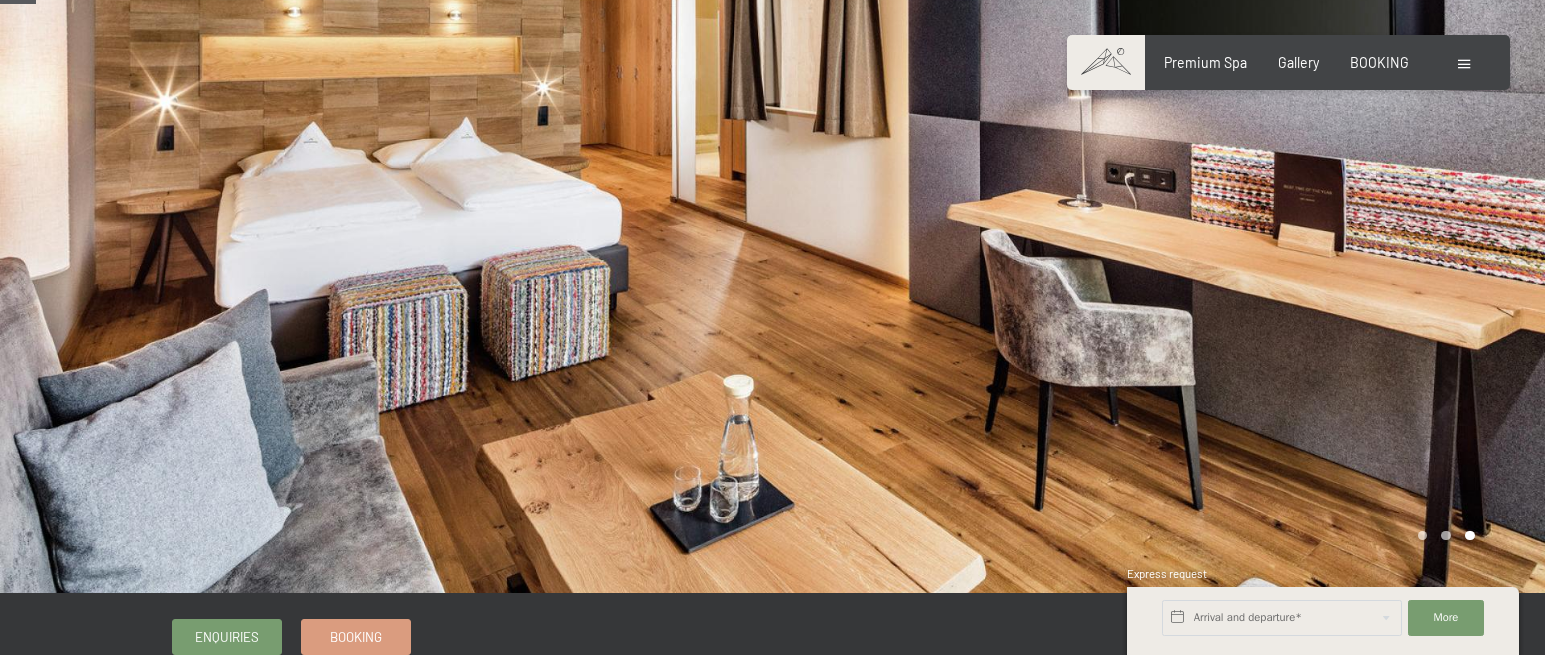 click at bounding box center (1159, 268) 